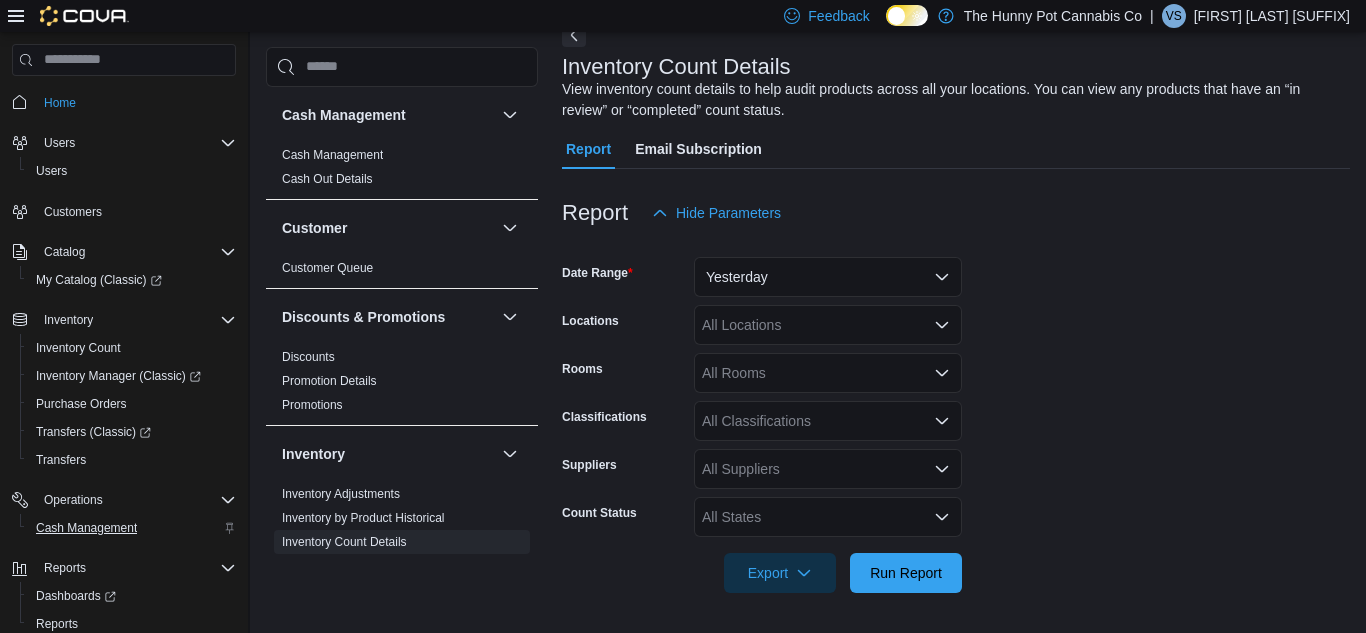 scroll, scrollTop: 106, scrollLeft: 0, axis: vertical 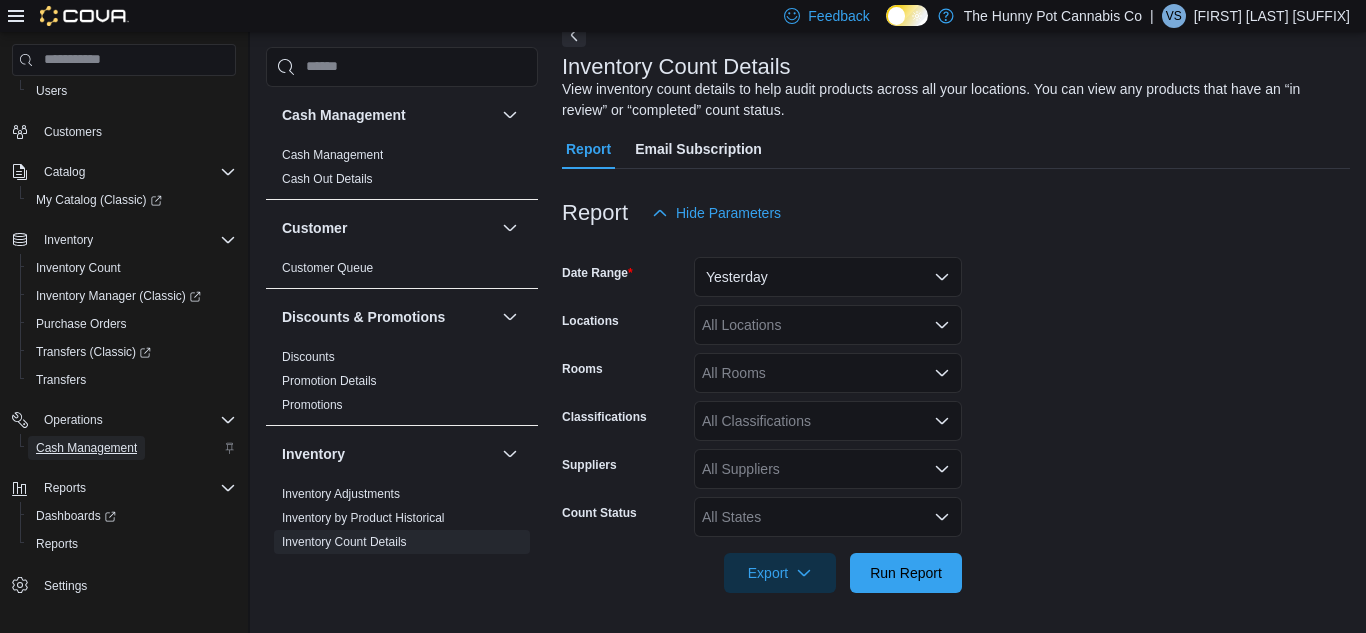 click on "Cash Management" at bounding box center (86, 448) 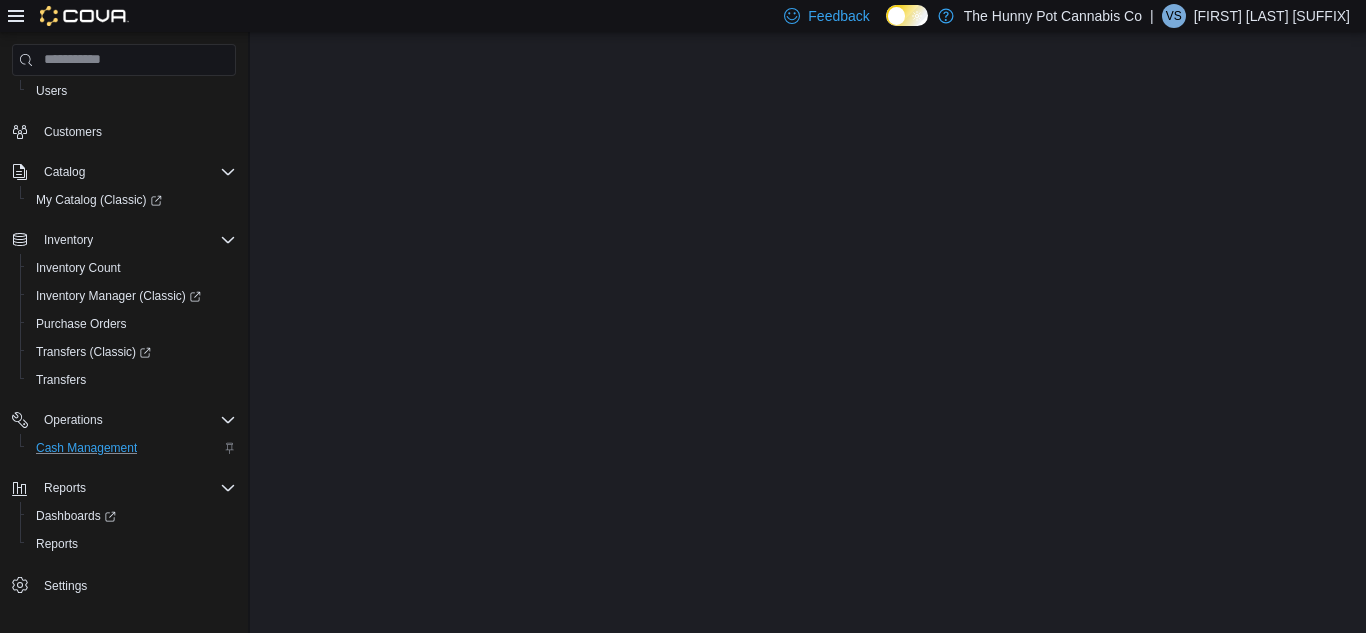 scroll, scrollTop: 0, scrollLeft: 0, axis: both 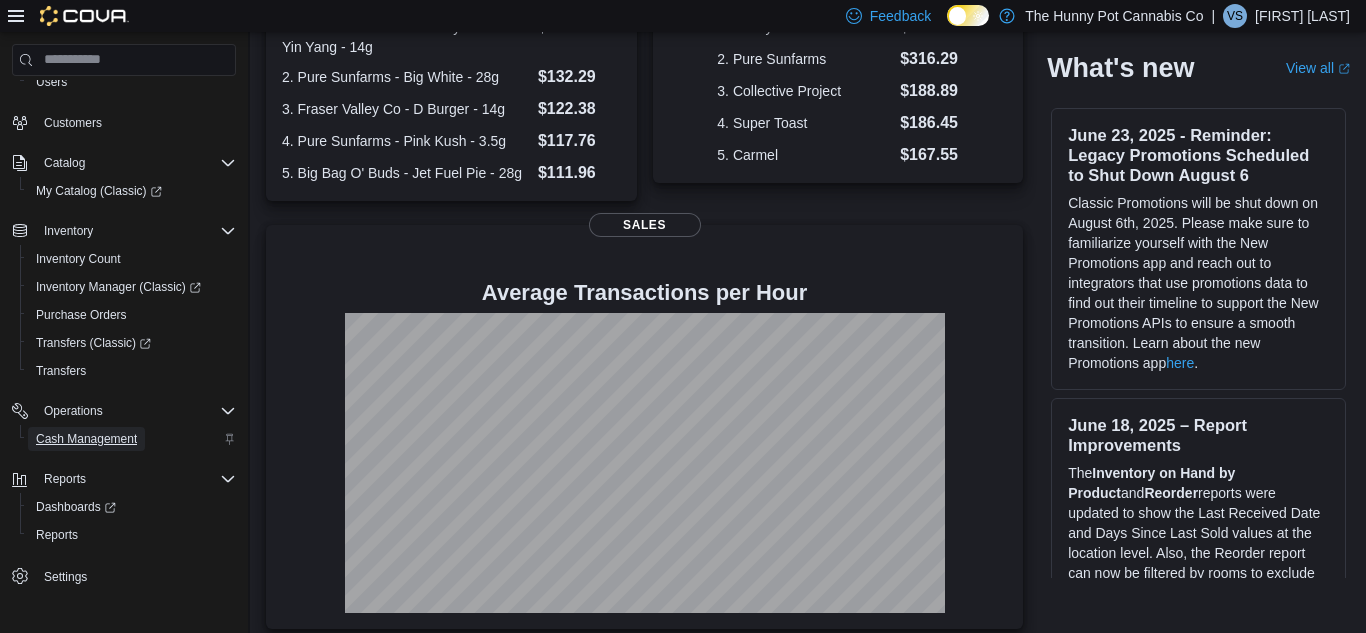click on "Cash Management" at bounding box center (86, 439) 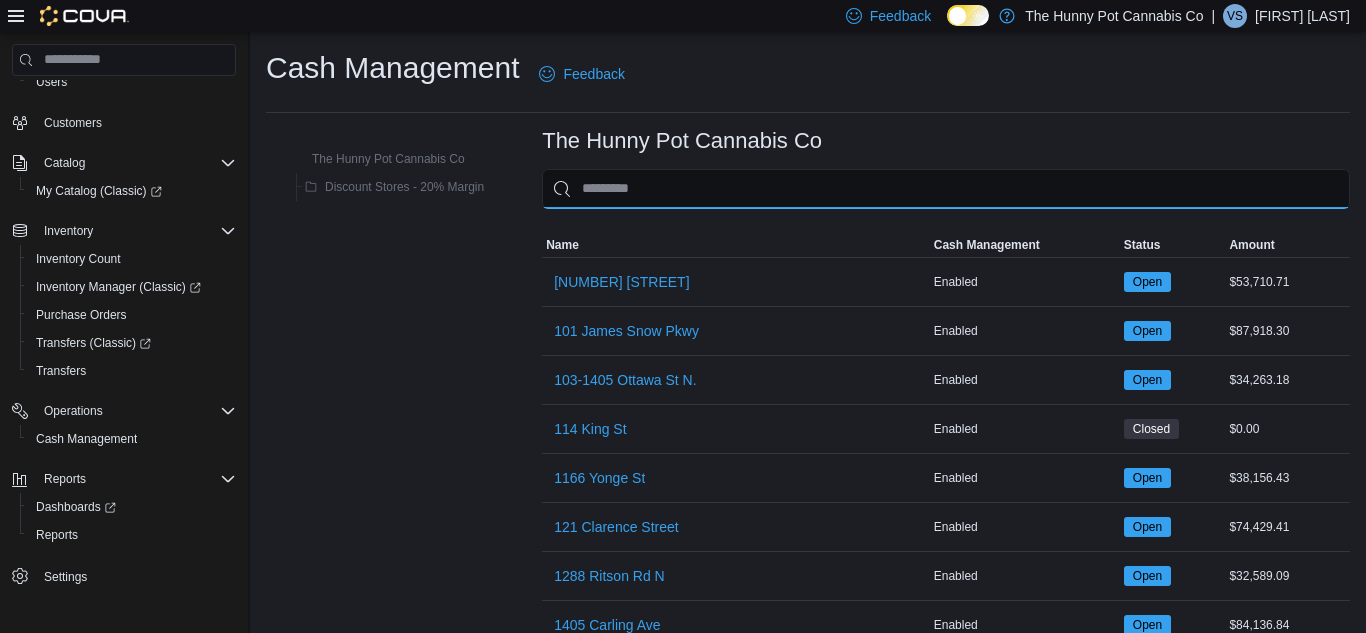 click at bounding box center [946, 189] 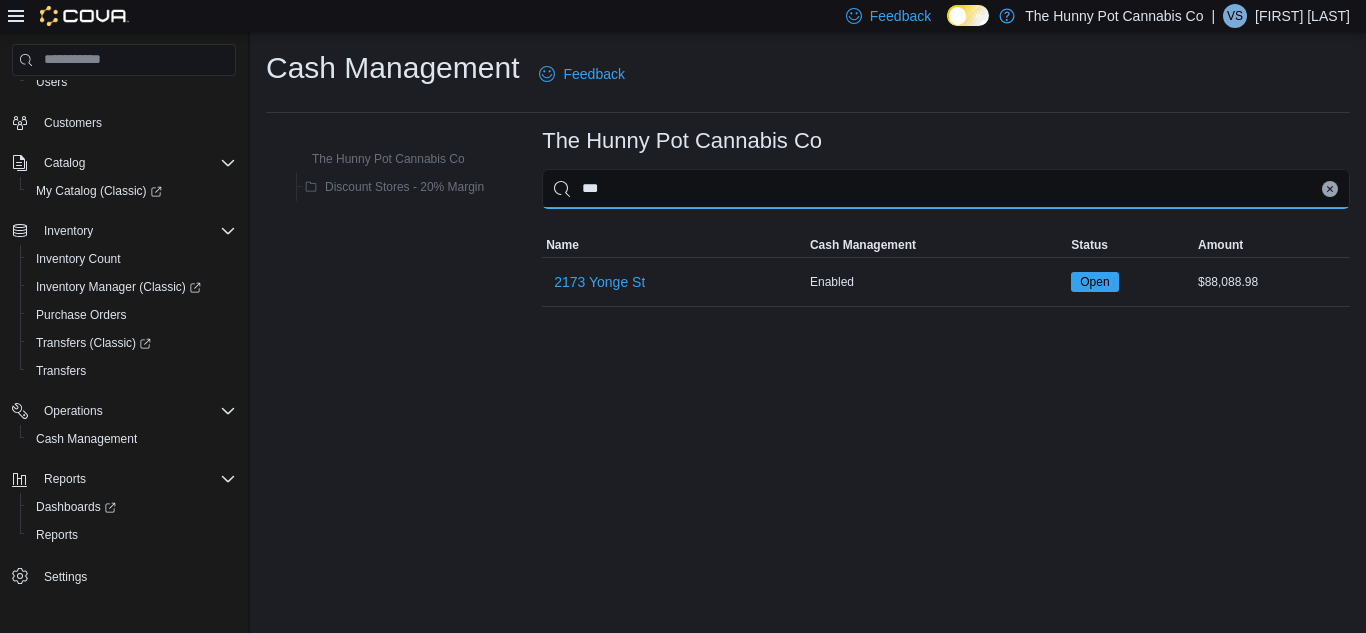 type on "****" 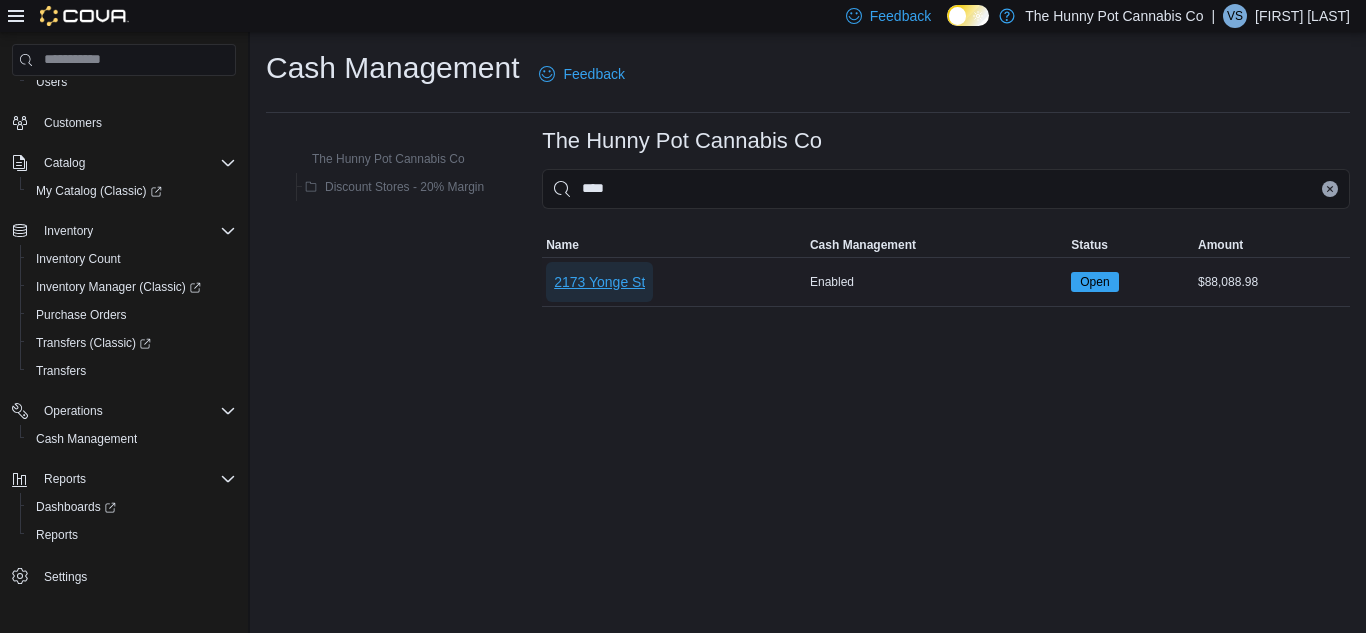 click on "2173 Yonge St" at bounding box center [599, 282] 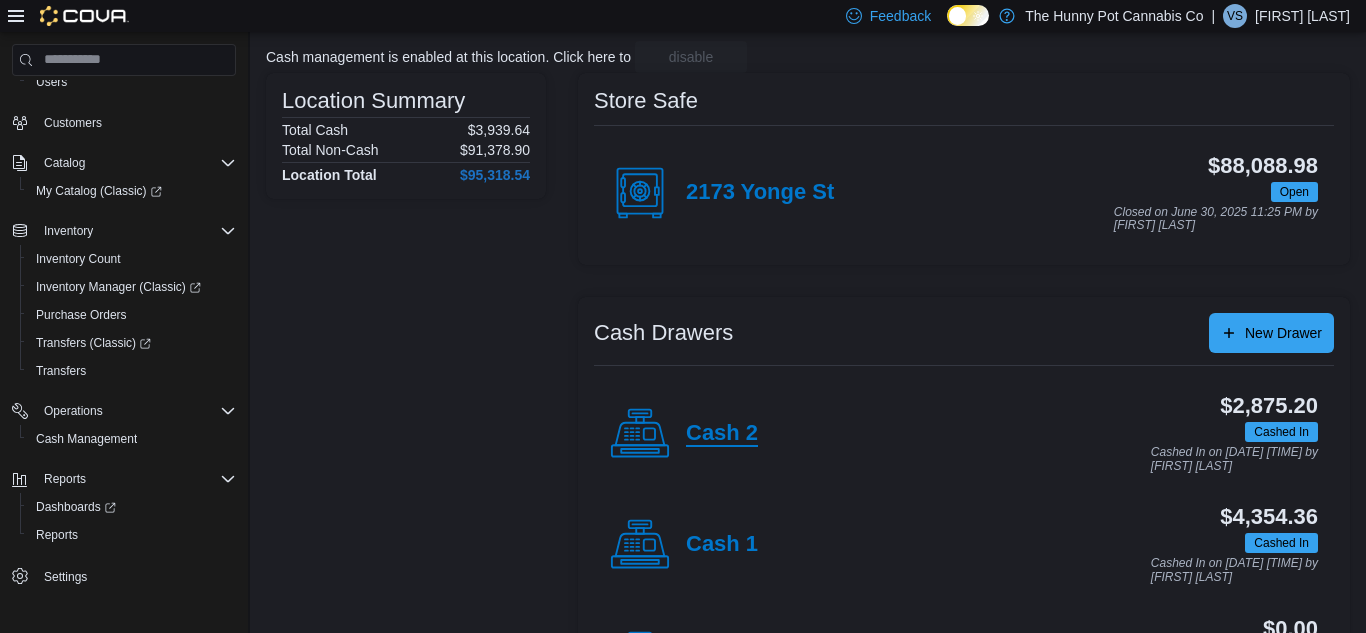 click on "Cash 2" at bounding box center [722, 434] 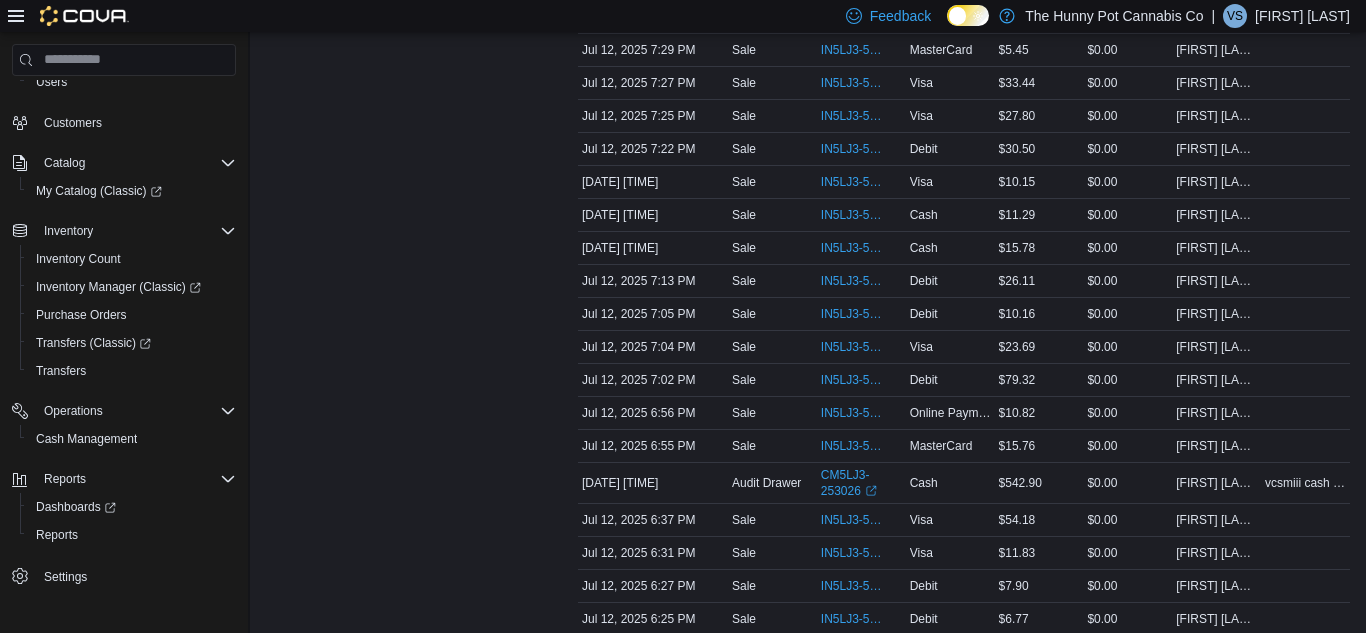 scroll, scrollTop: 655, scrollLeft: 0, axis: vertical 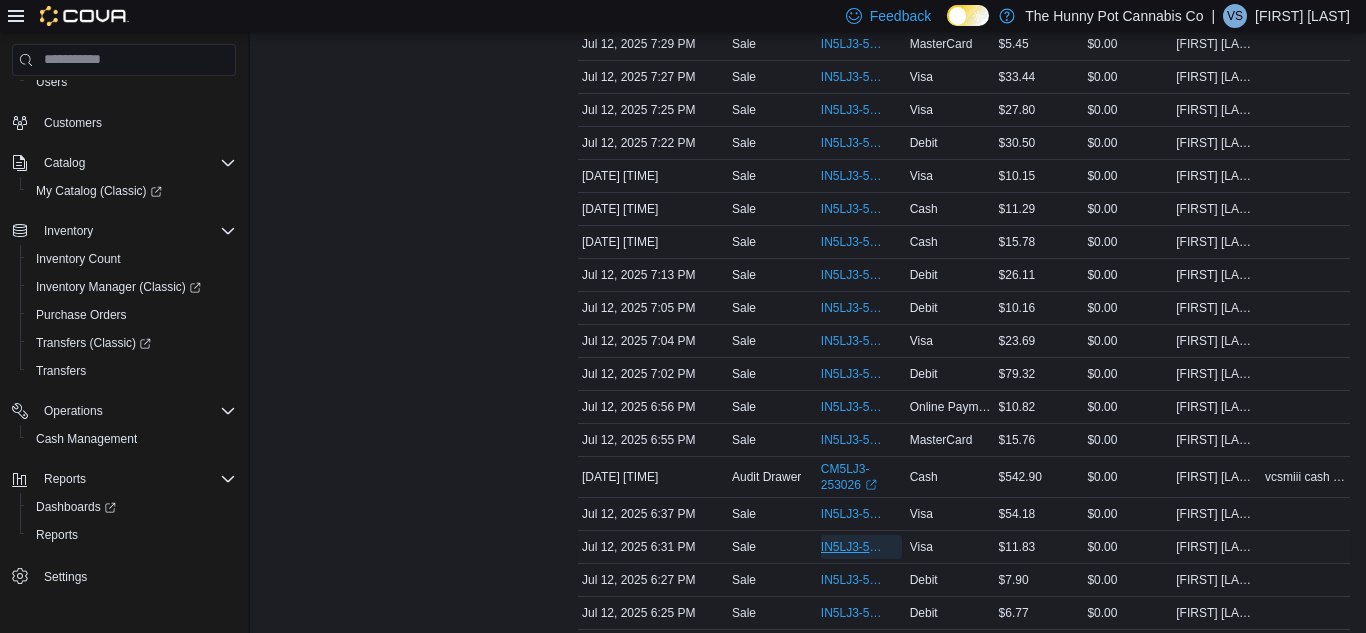 click on "IN5LJ3-5568824" at bounding box center (851, 547) 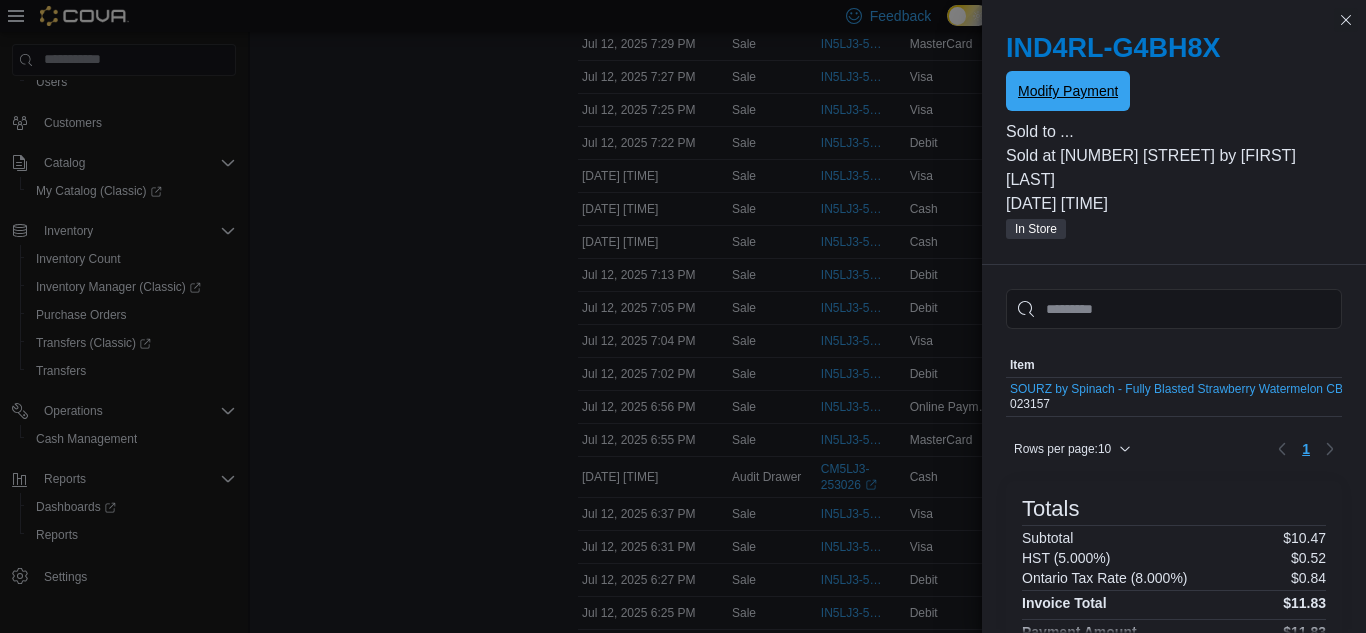 click on "Modify Payment" at bounding box center (1068, 91) 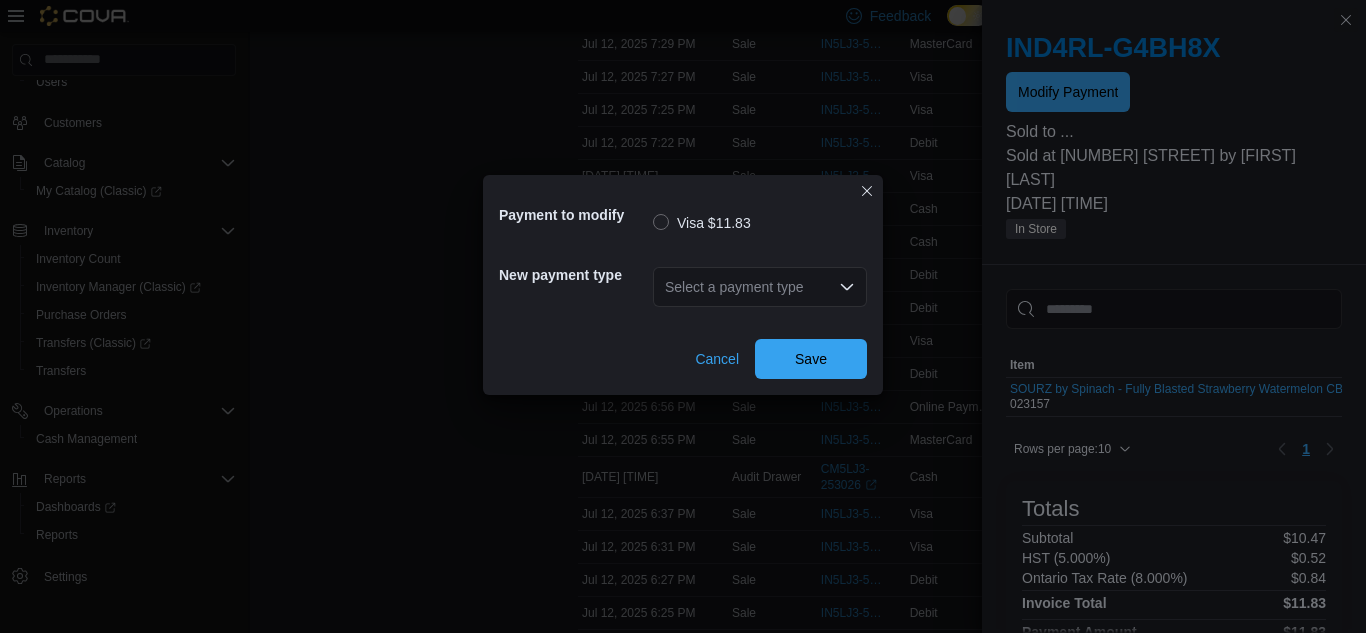 click on "Select a payment type" at bounding box center [760, 287] 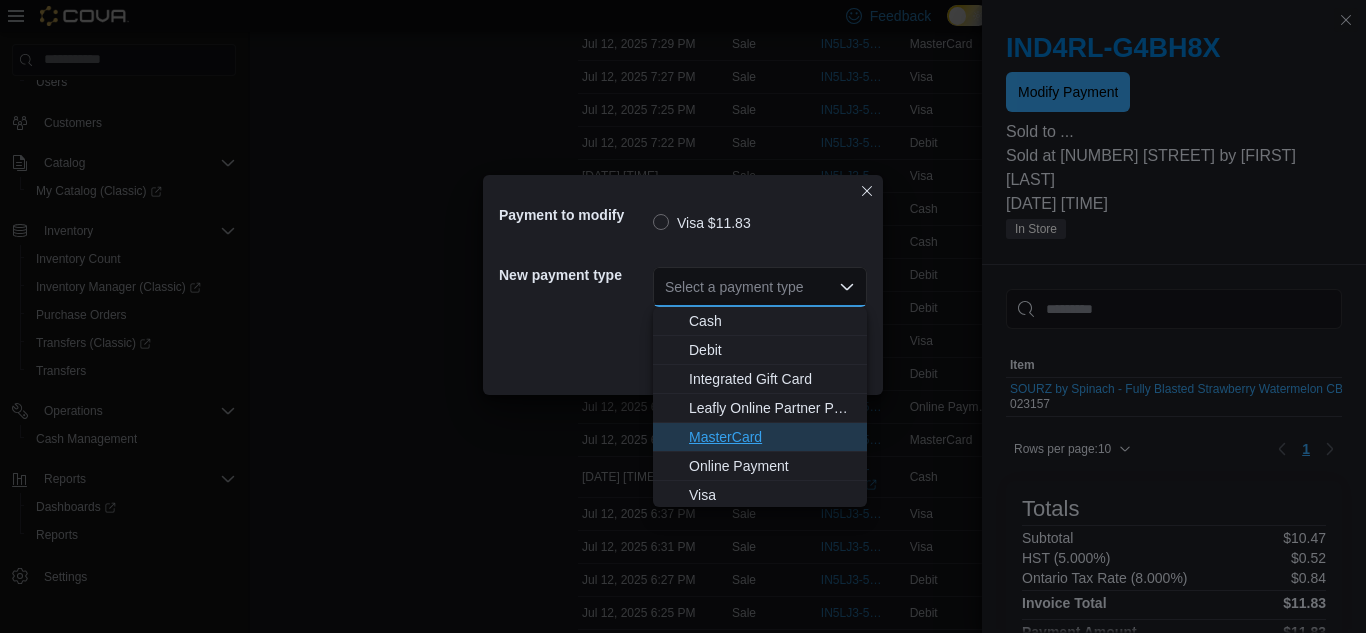 click on "MasterCard" at bounding box center (772, 437) 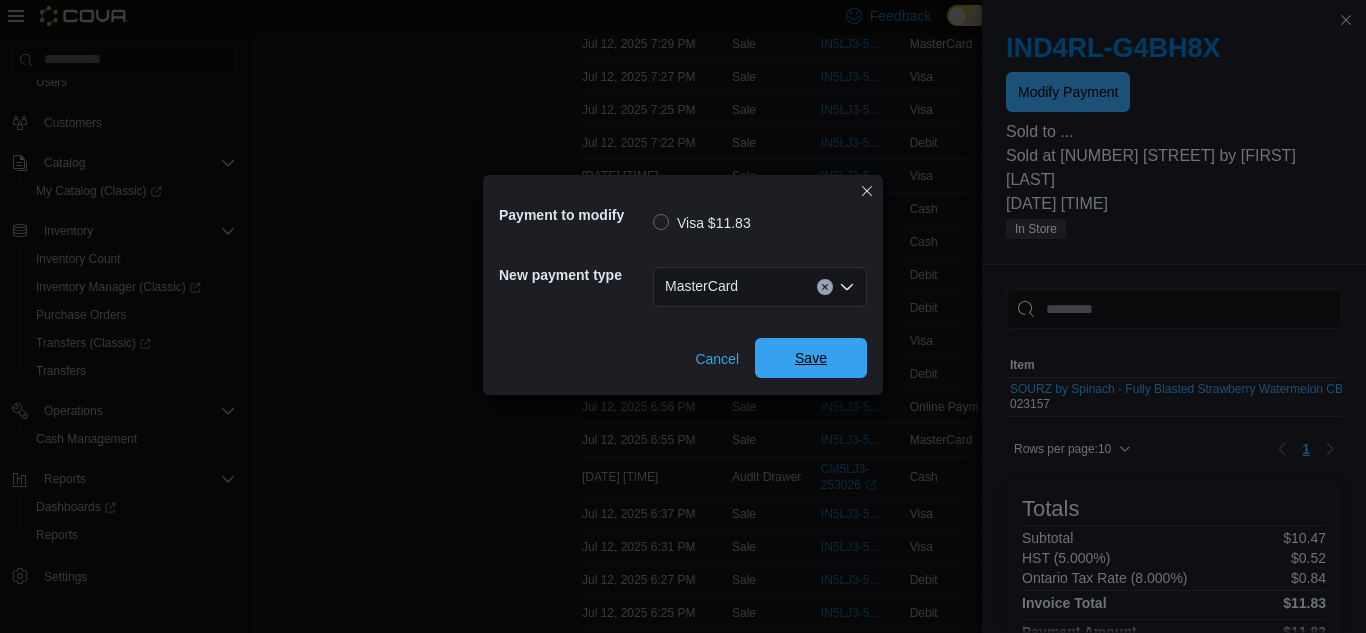 click on "Save" at bounding box center (811, 358) 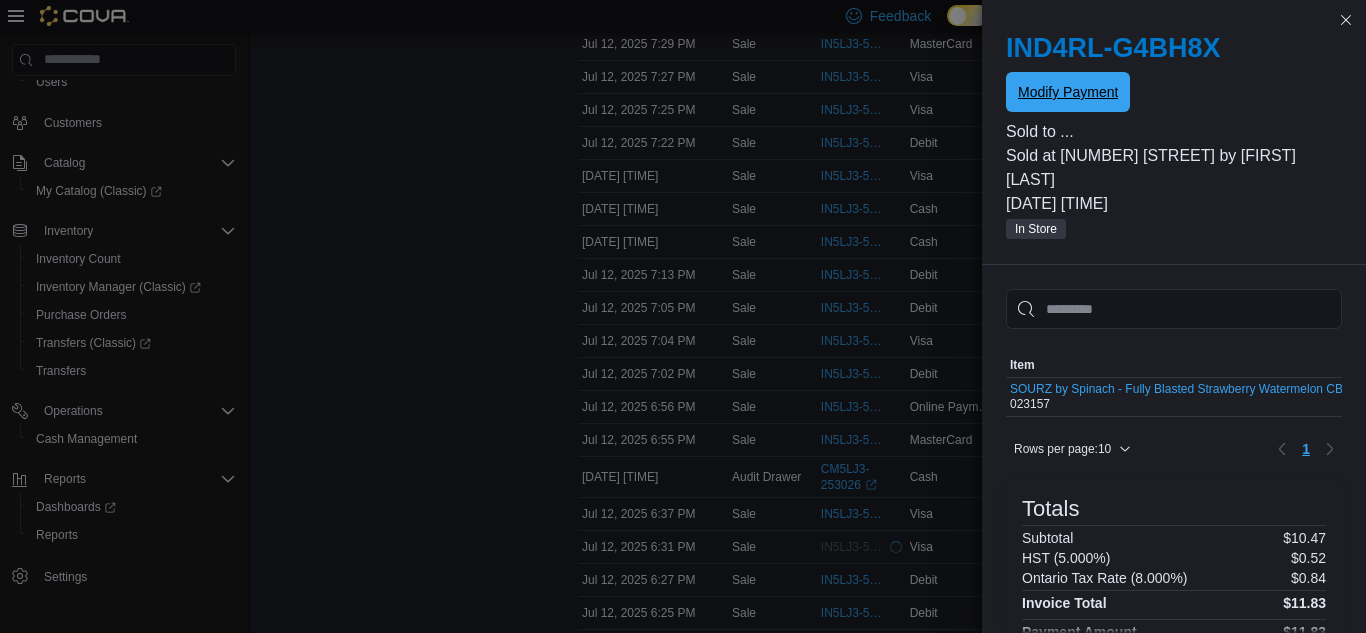 scroll, scrollTop: 0, scrollLeft: 0, axis: both 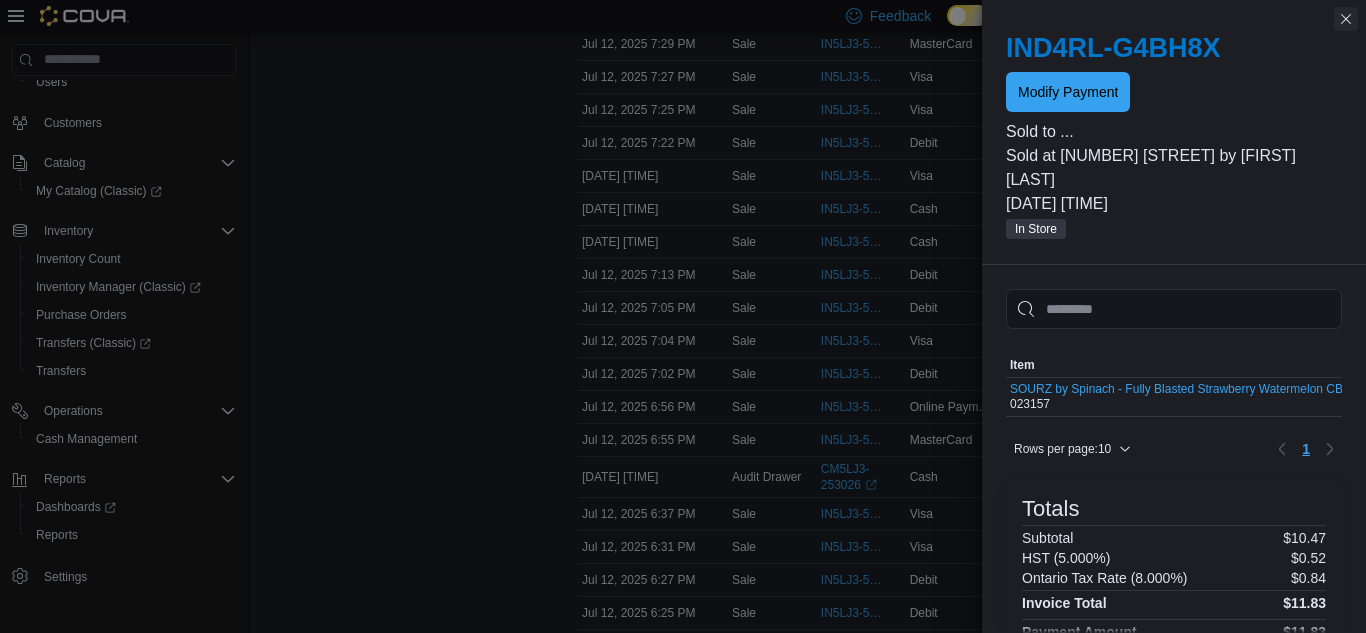 click at bounding box center [1346, 19] 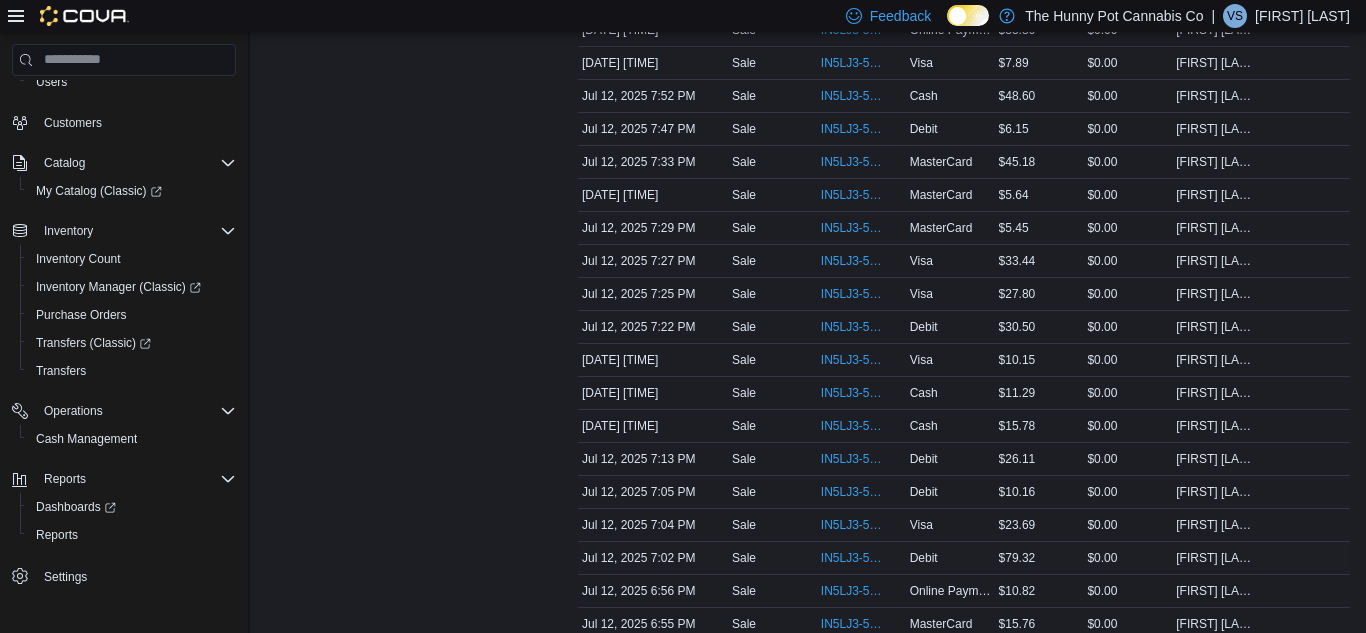 scroll, scrollTop: 469, scrollLeft: 0, axis: vertical 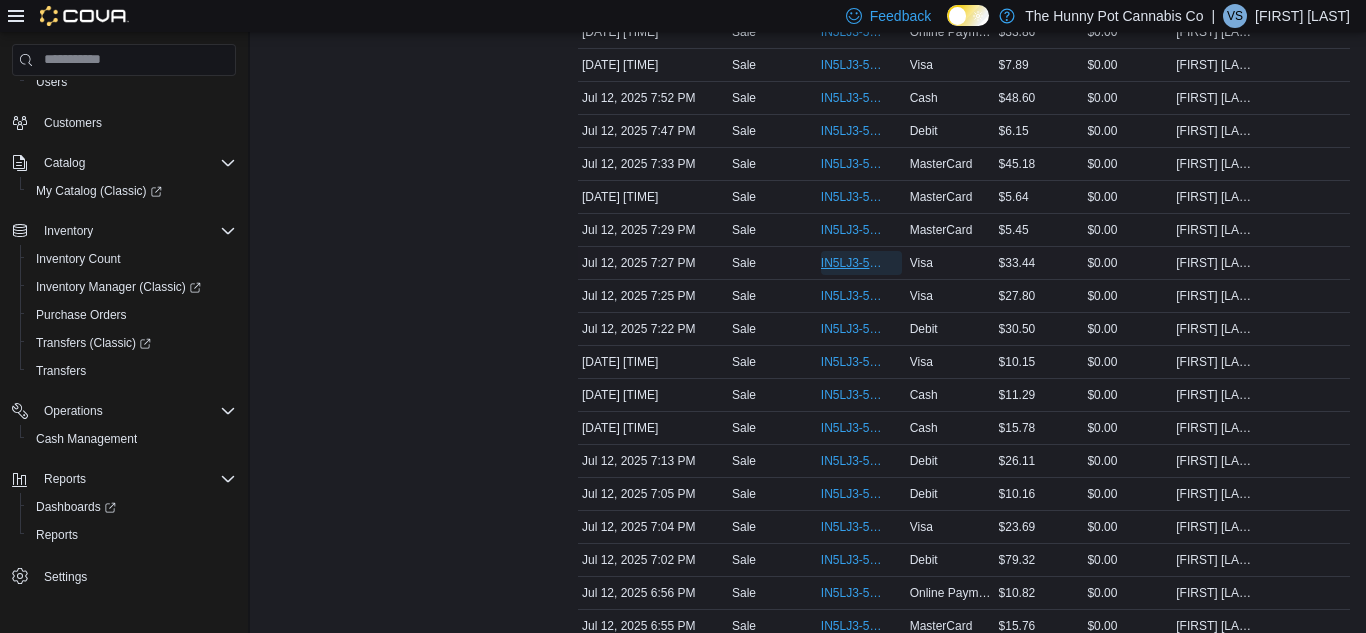 click on "IN5LJ3-5569302" at bounding box center [851, 263] 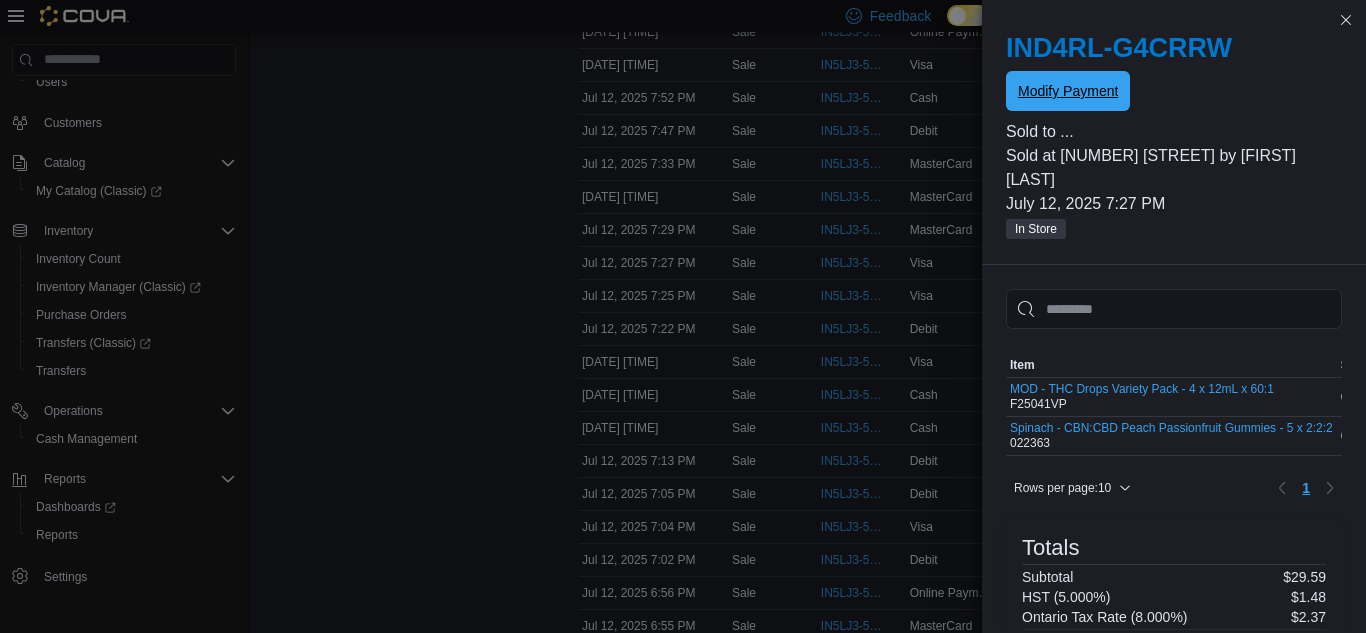 click on "Modify Payment" at bounding box center (1068, 91) 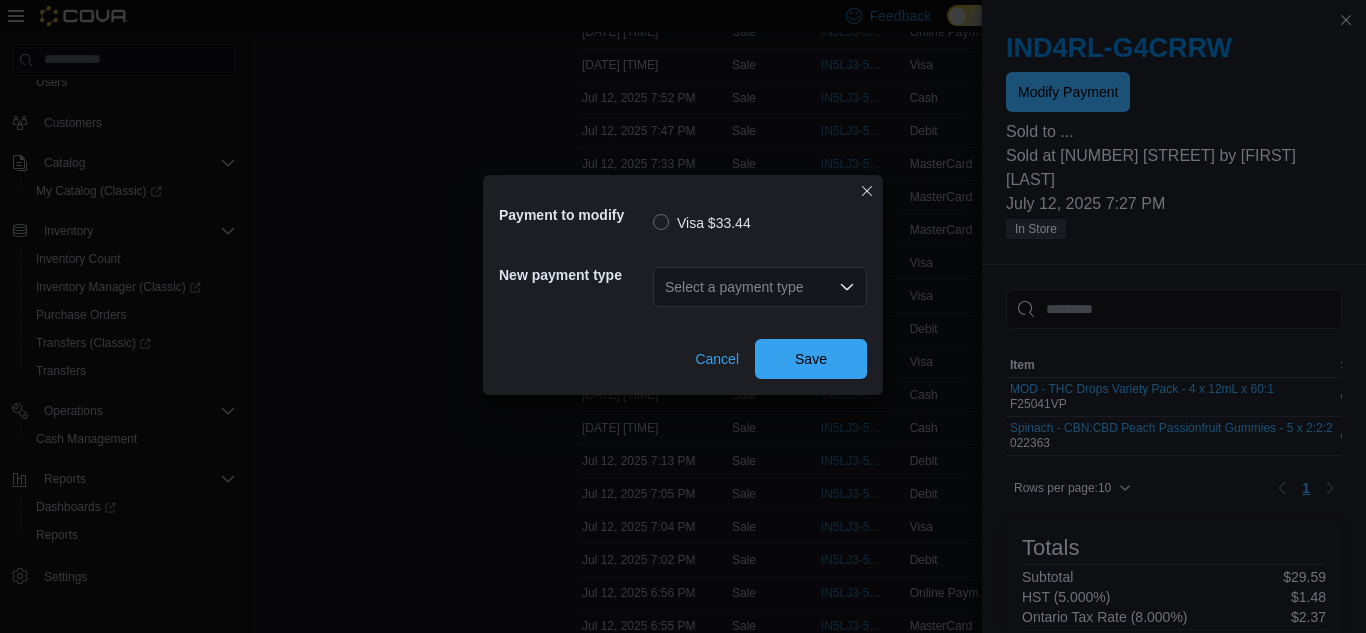 click on "Select a payment type" at bounding box center [760, 287] 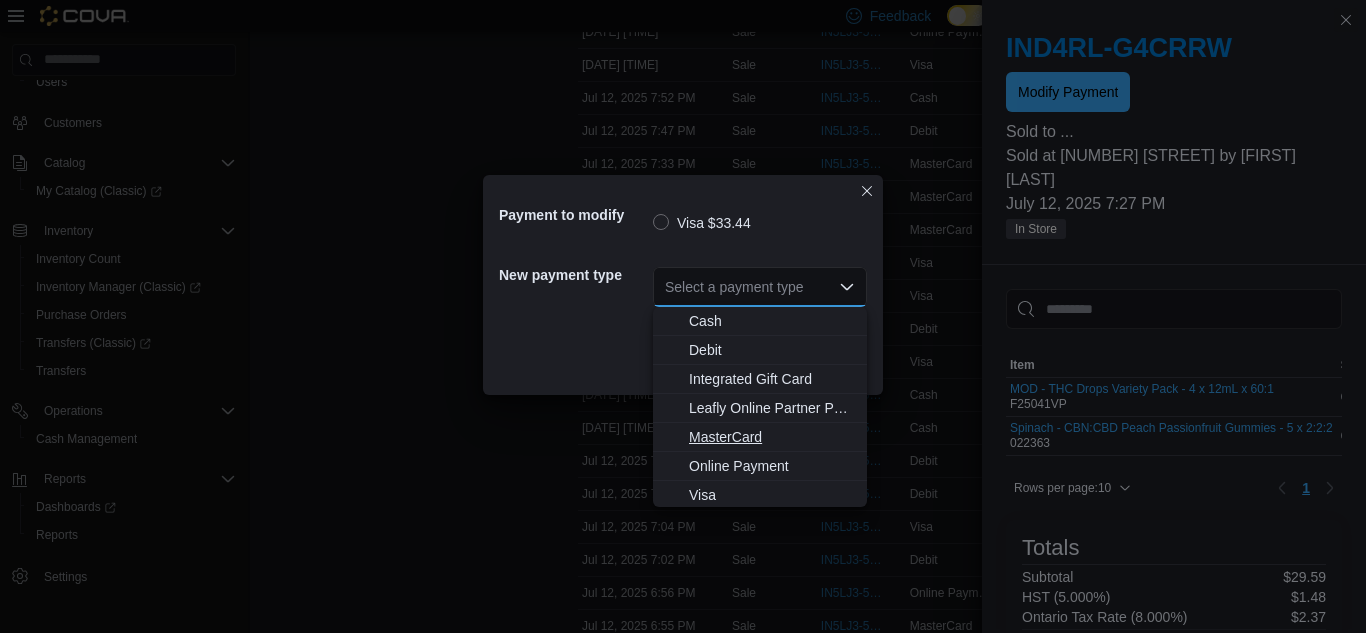click on "MasterCard" at bounding box center [772, 437] 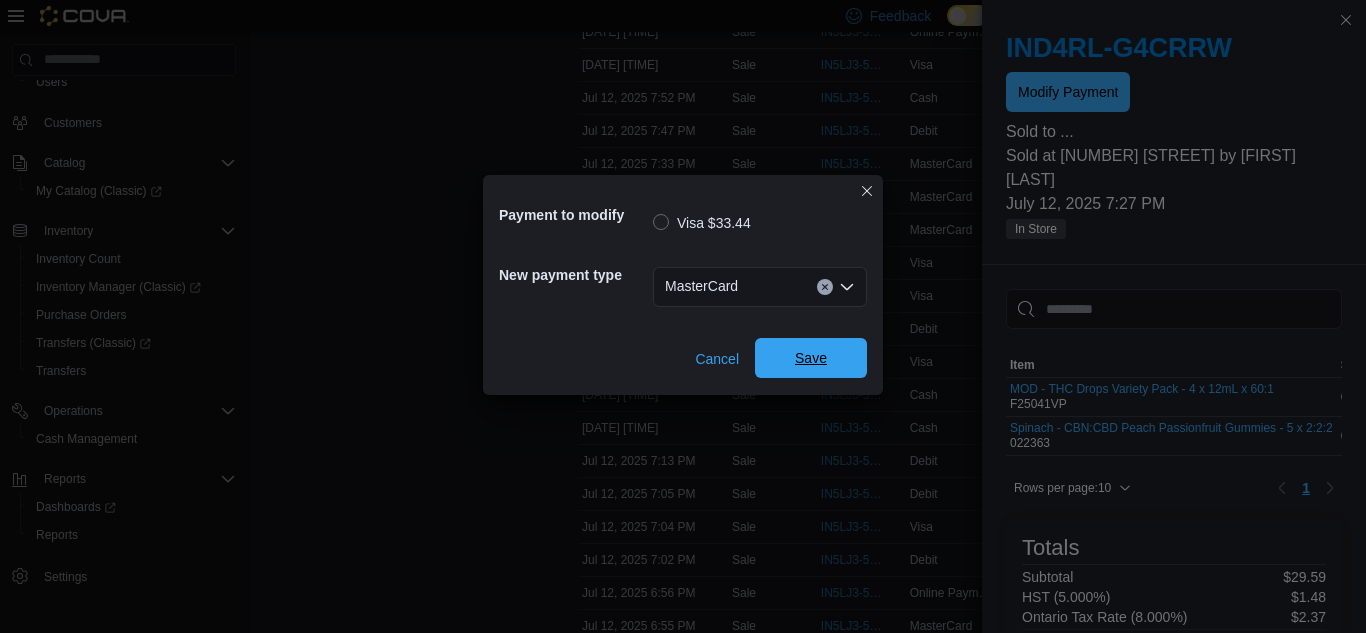 click on "Save" at bounding box center [811, 358] 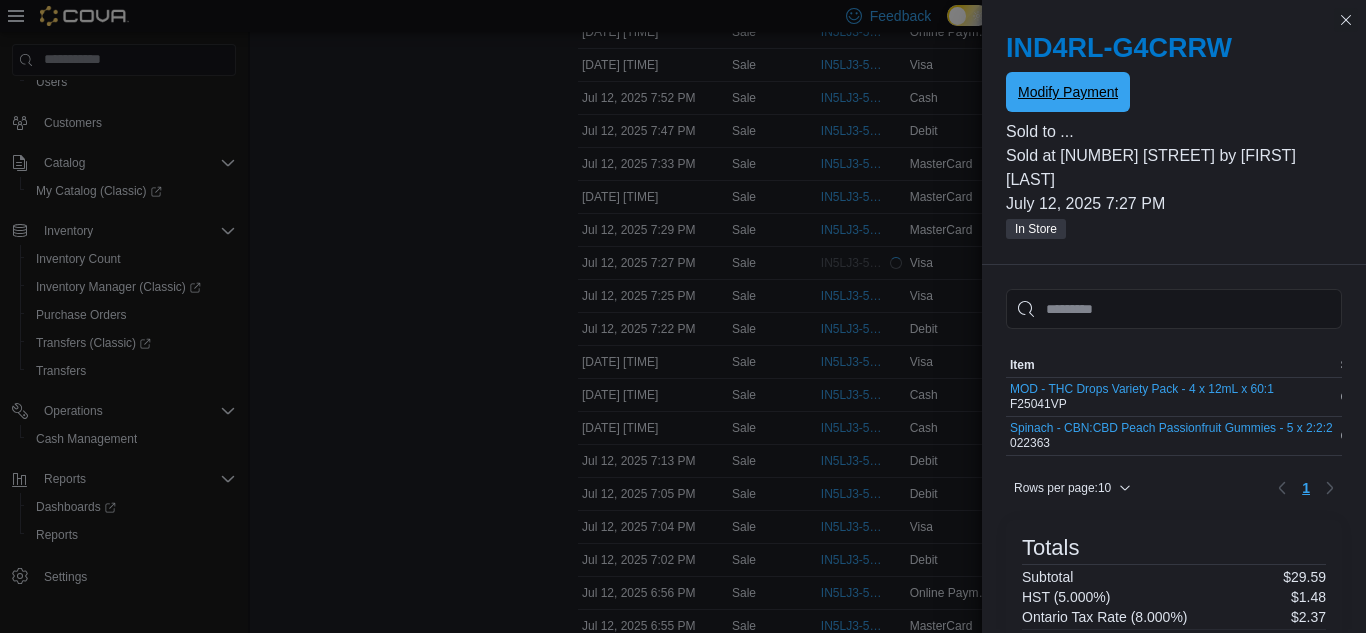 scroll, scrollTop: 0, scrollLeft: 0, axis: both 